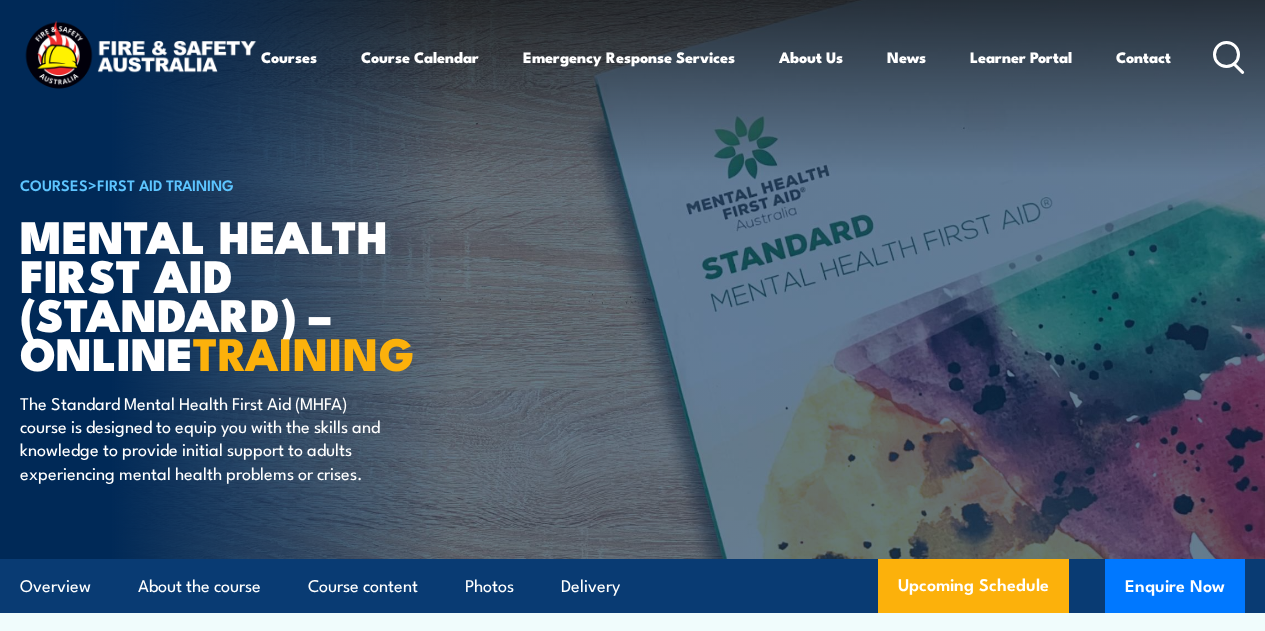scroll, scrollTop: 0, scrollLeft: 0, axis: both 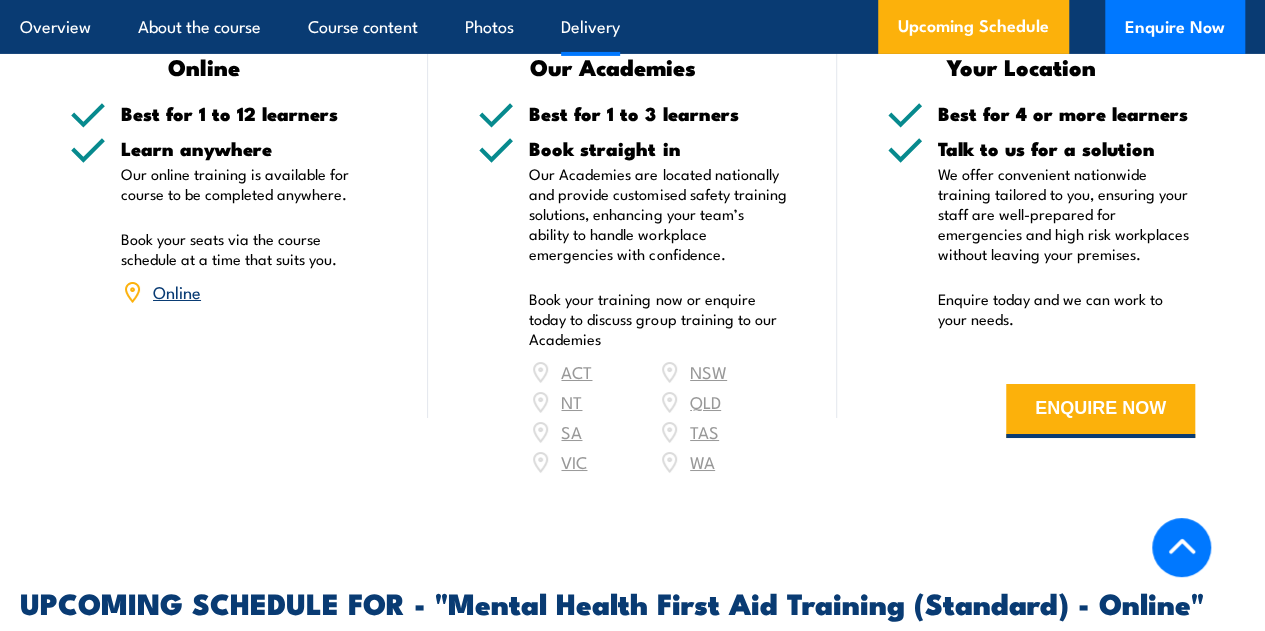 click on "ENQUIRE NOW" at bounding box center (1100, 411) 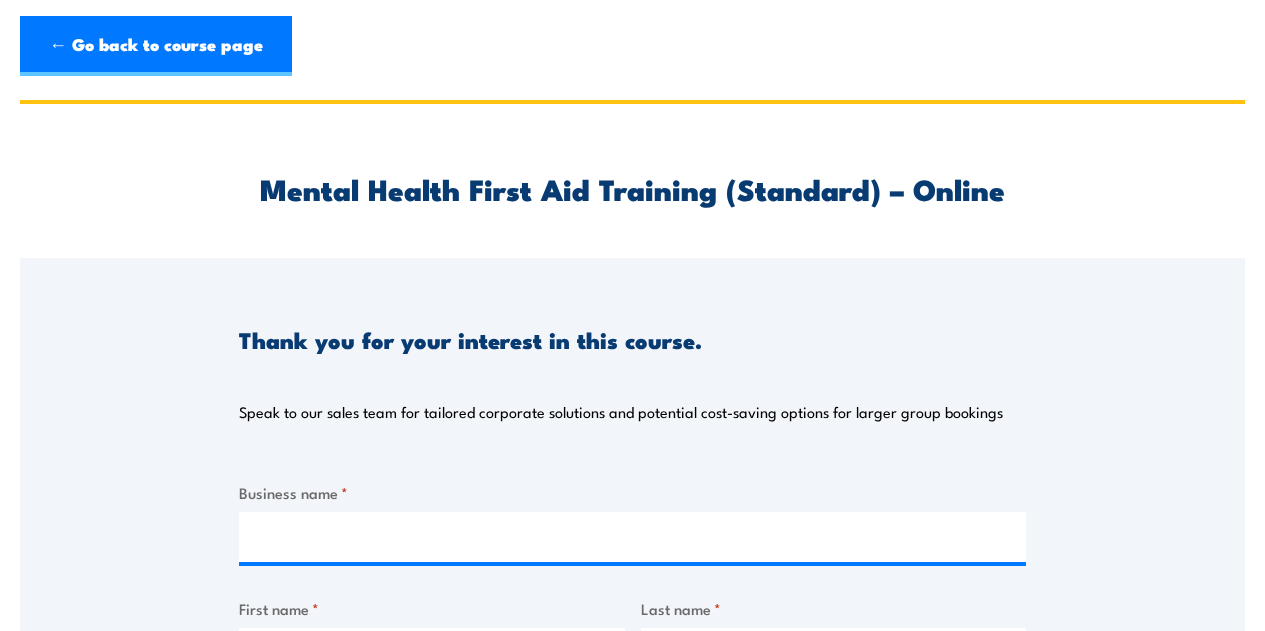 scroll, scrollTop: 0, scrollLeft: 0, axis: both 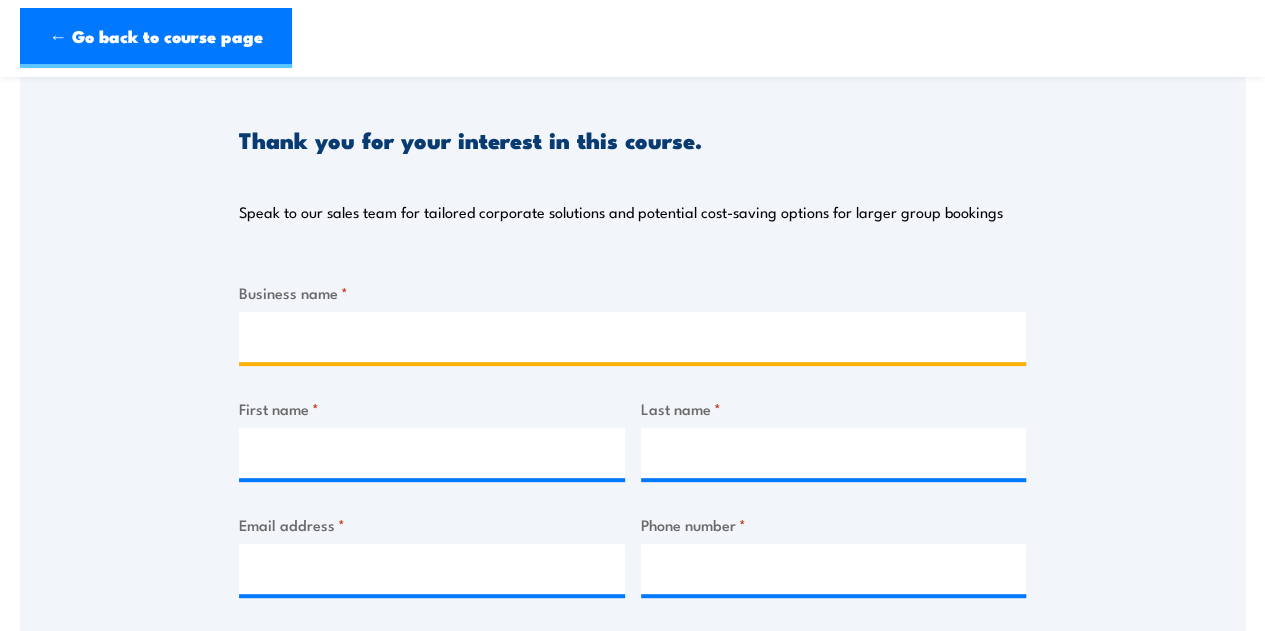click on "Business name *" at bounding box center [632, 337] 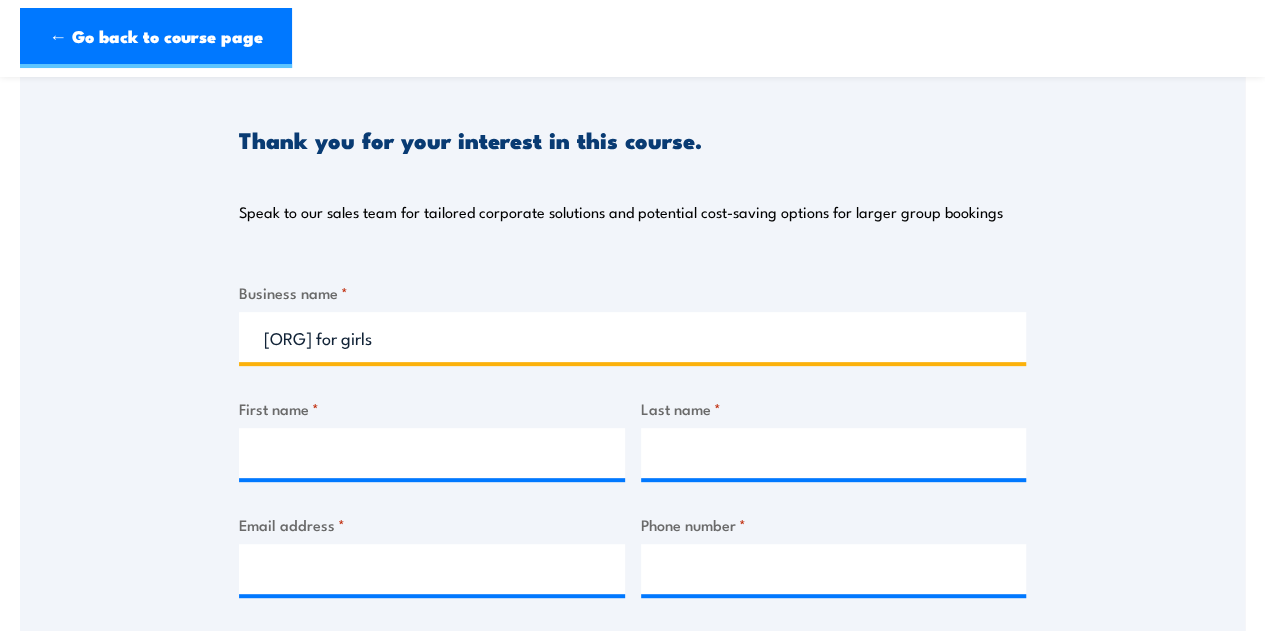 type on "[ORG] for girls" 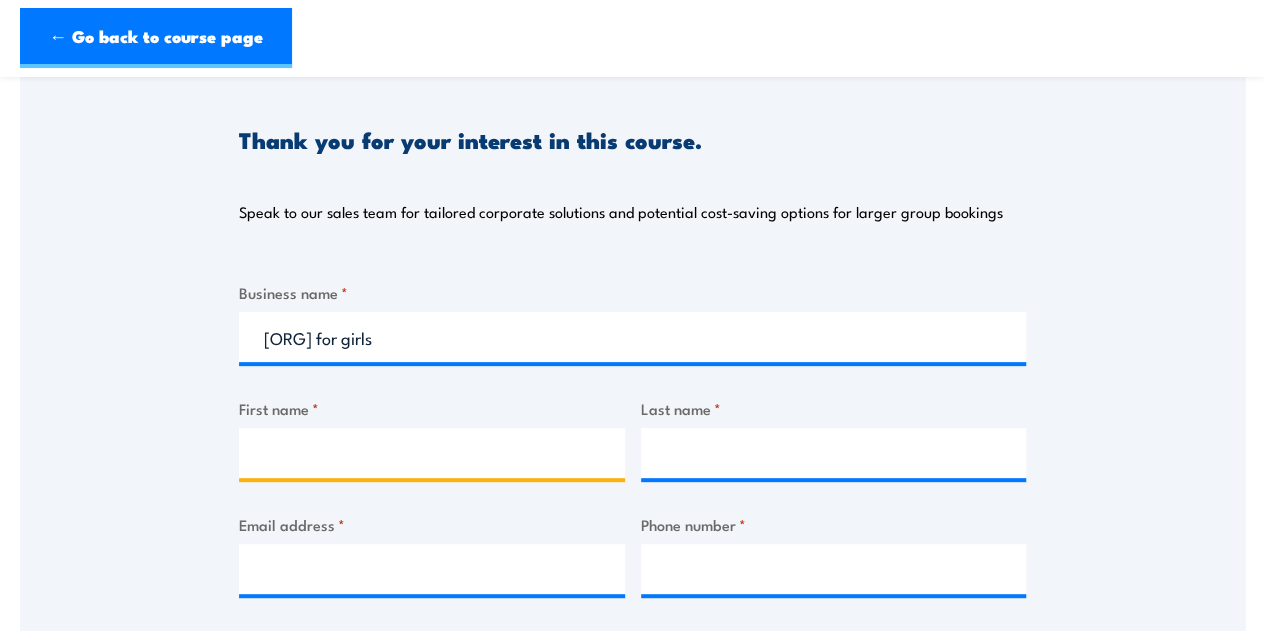 click on "First name *" at bounding box center (432, 453) 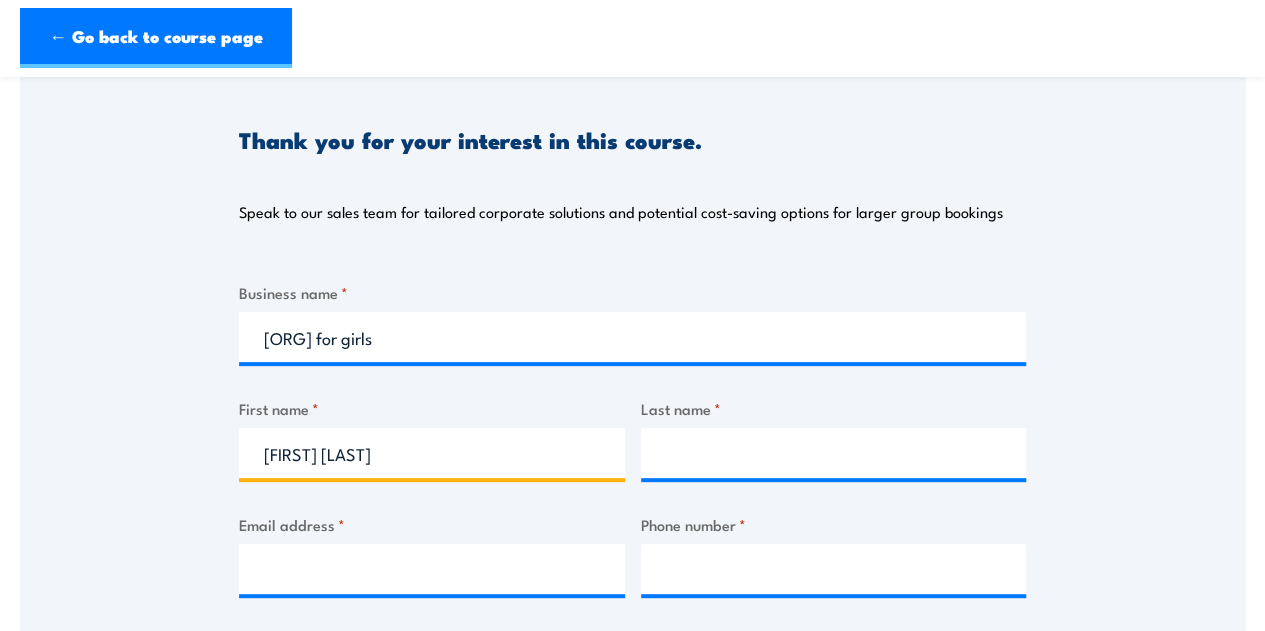type on "[FIRST] [LAST]" 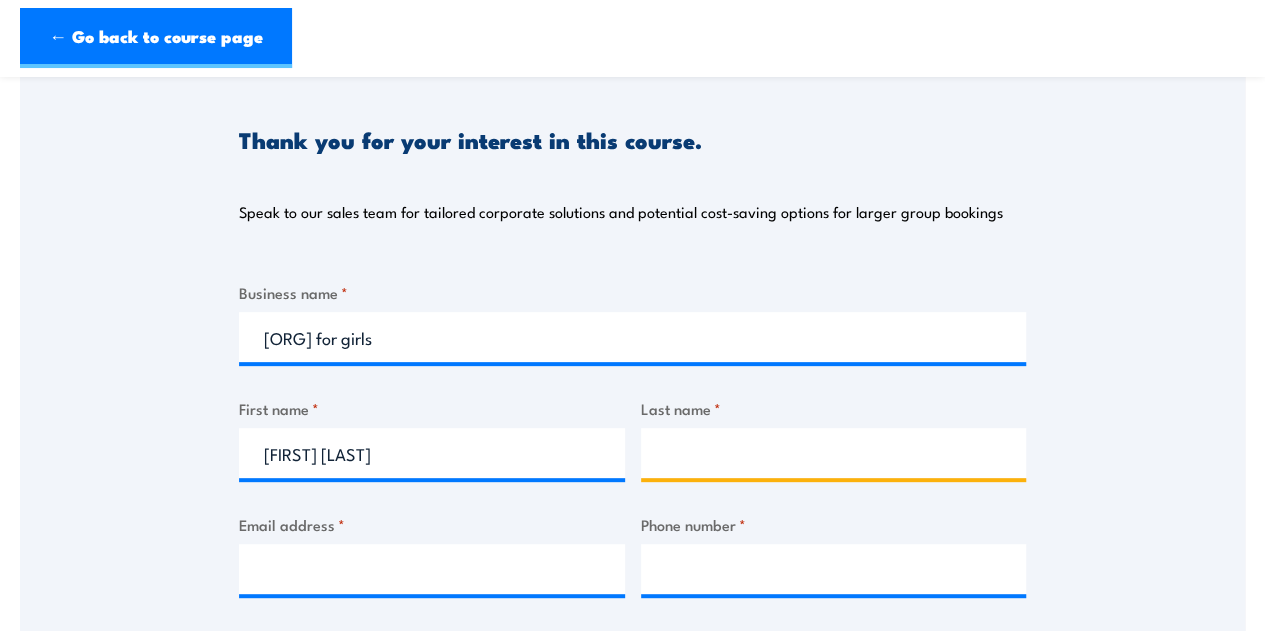 click on "Last name *" at bounding box center [834, 453] 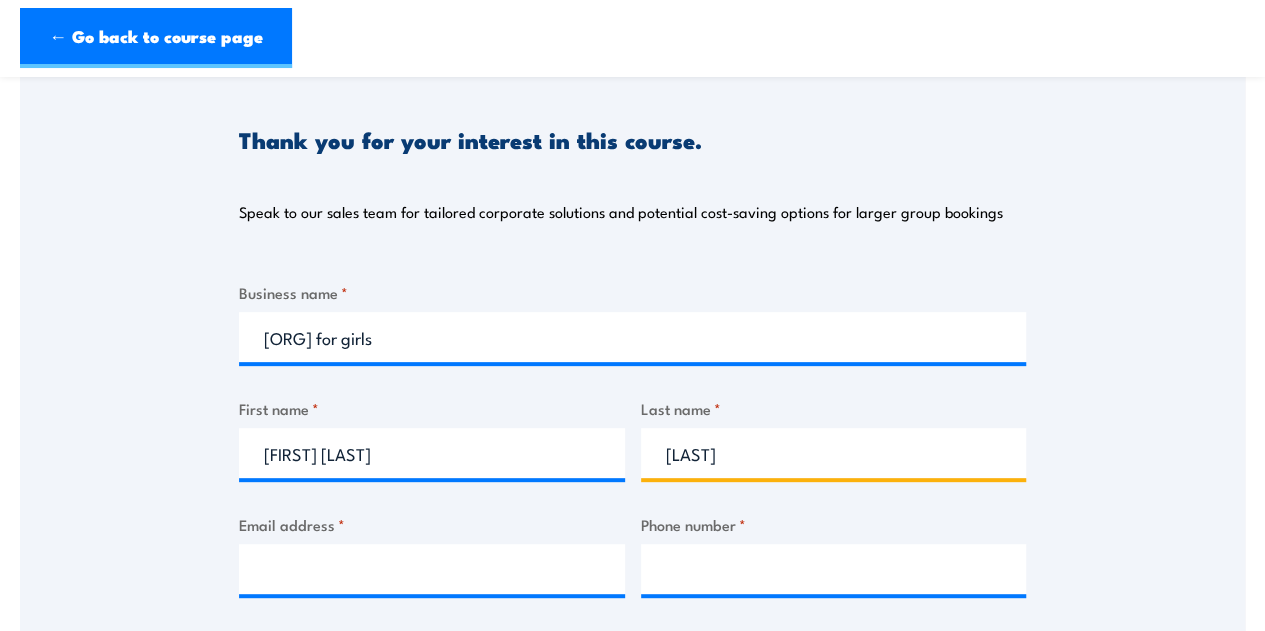 type on "[LAST]" 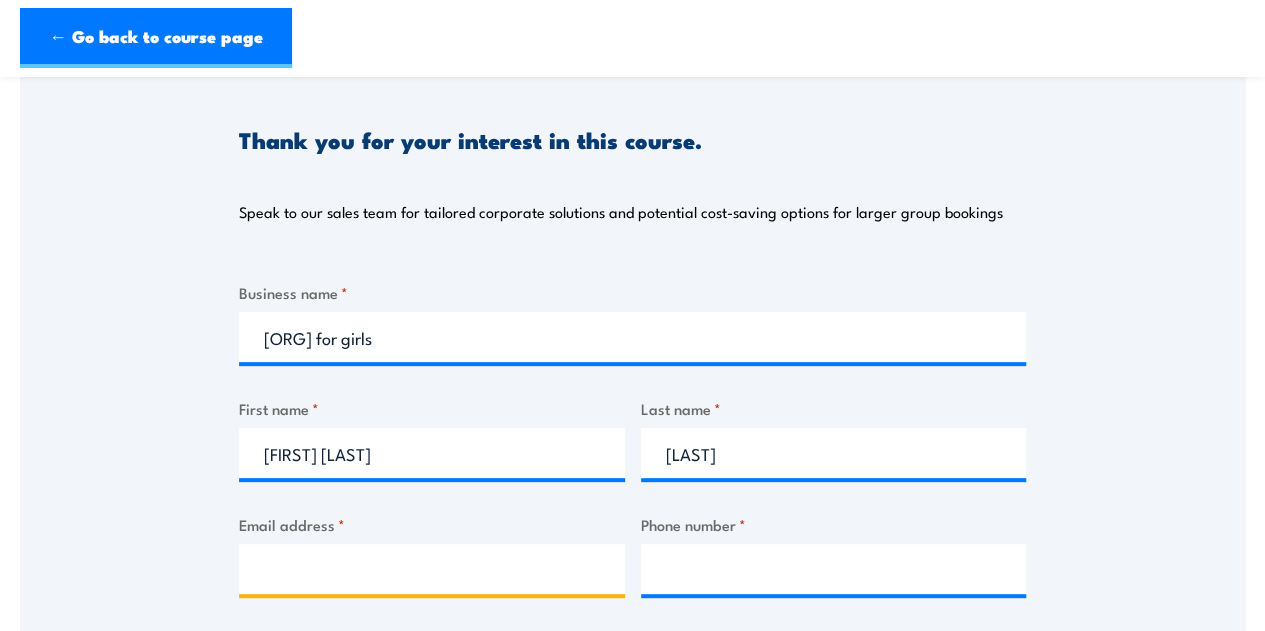click on "Email address *" at bounding box center [432, 569] 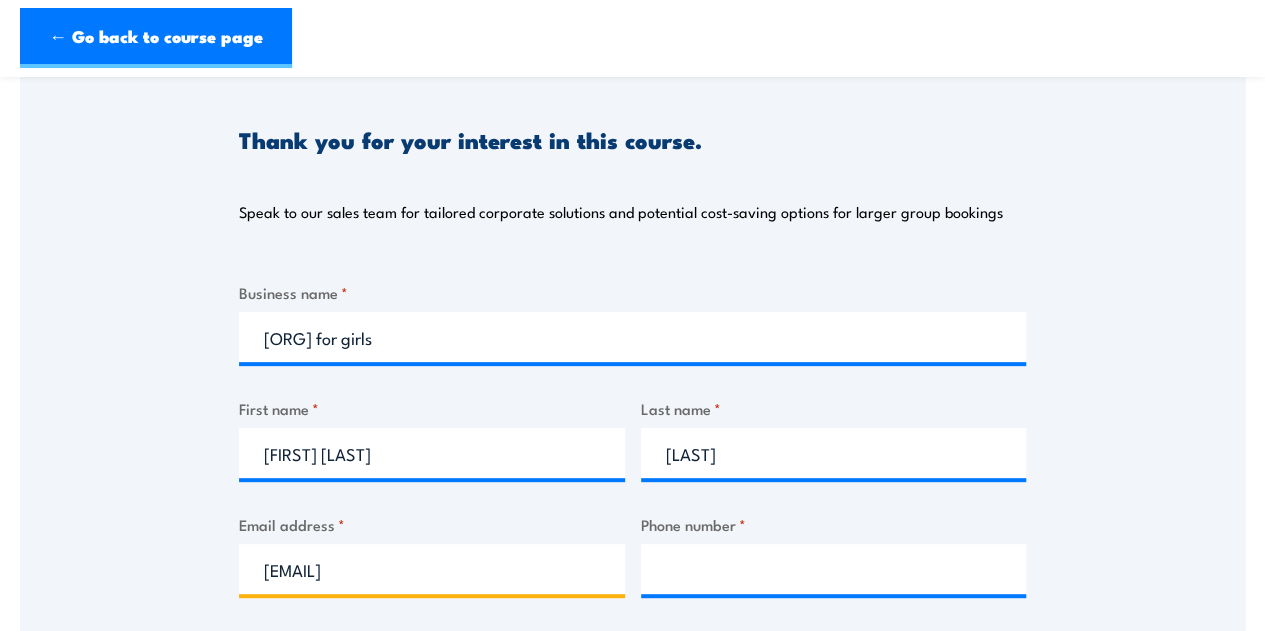 type on "[EMAIL]" 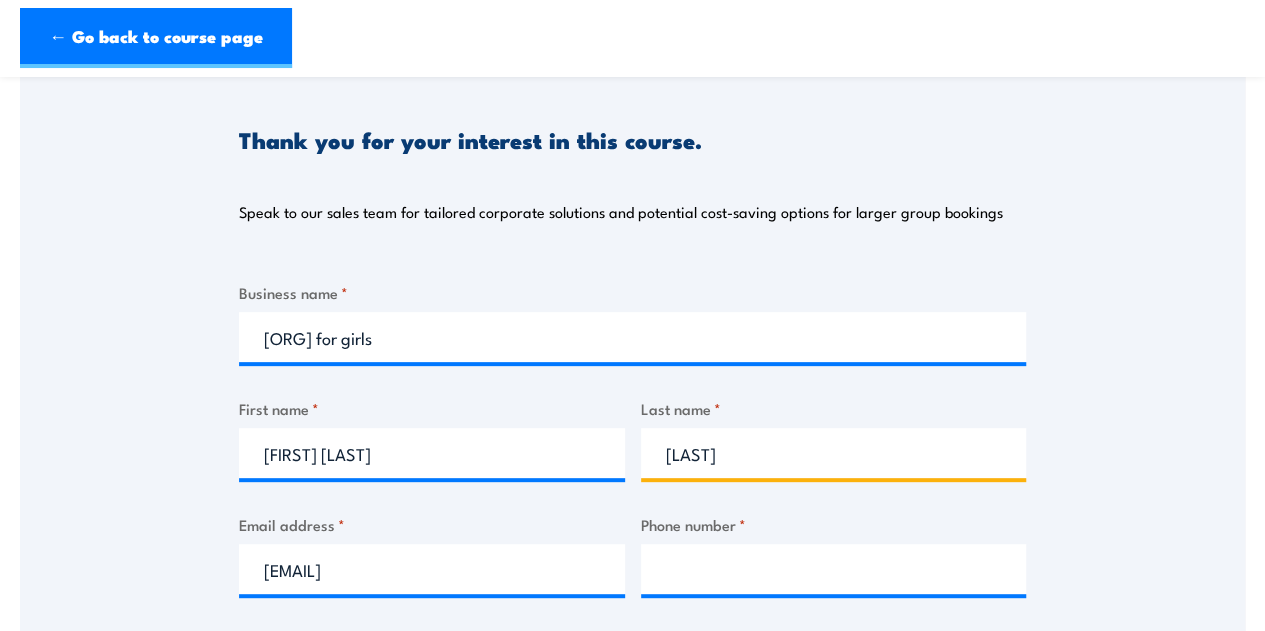 drag, startPoint x: 774, startPoint y: 451, endPoint x: 649, endPoint y: 456, distance: 125.09996 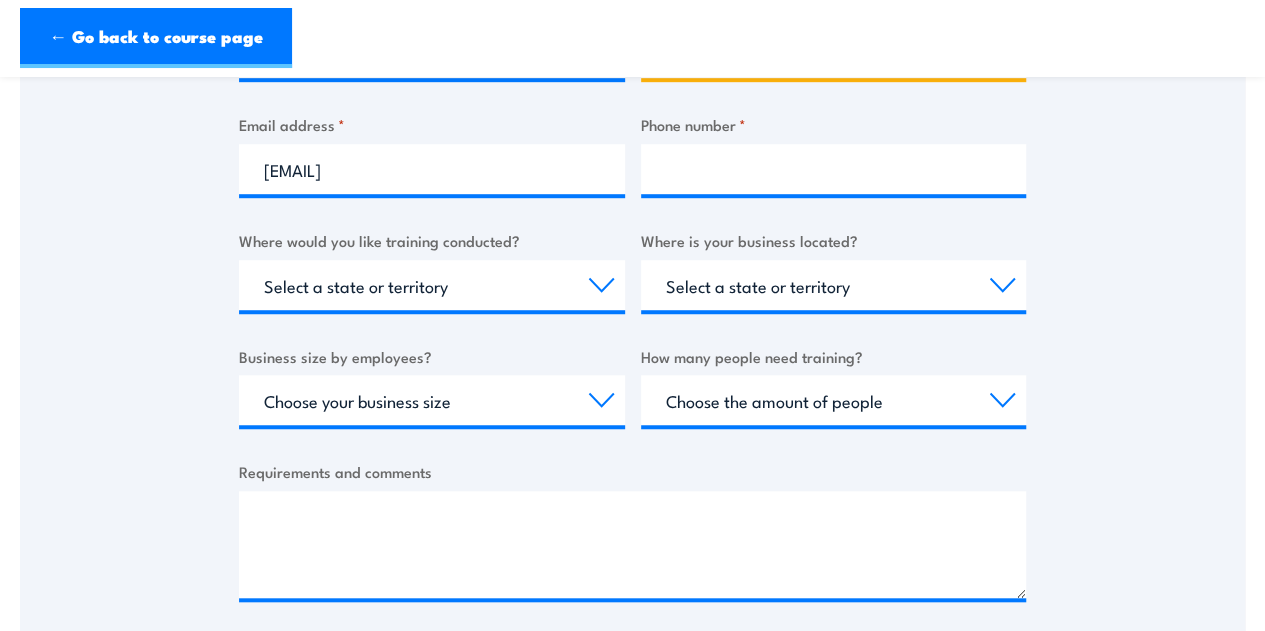 scroll, scrollTop: 500, scrollLeft: 0, axis: vertical 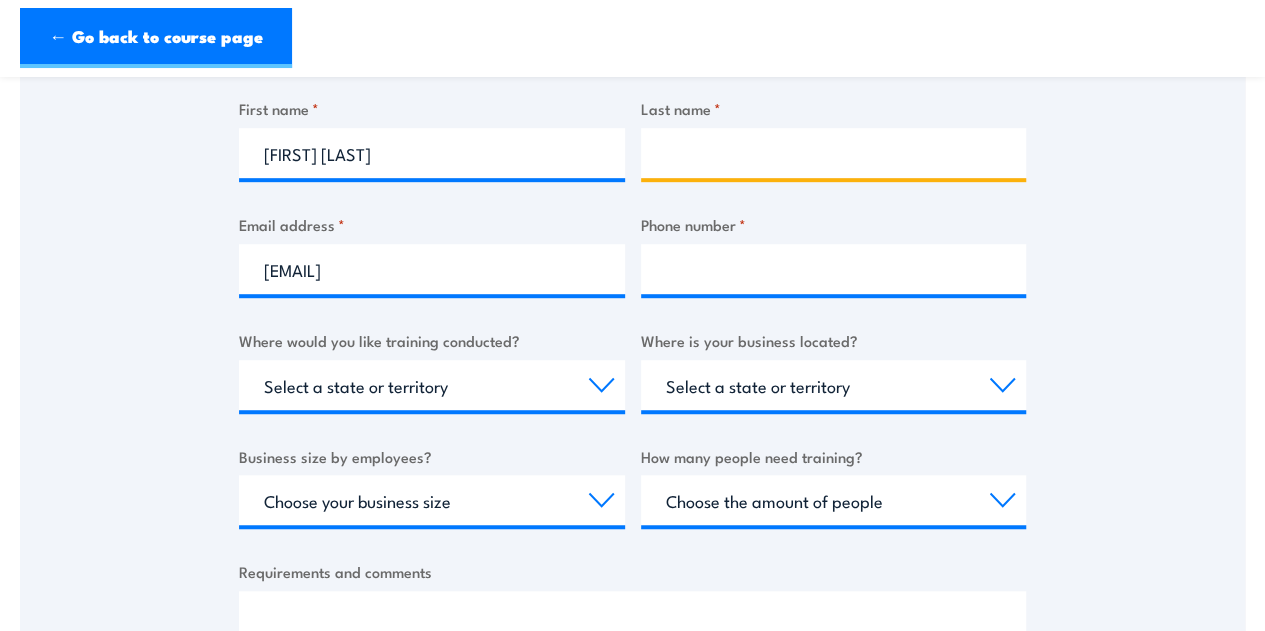 type 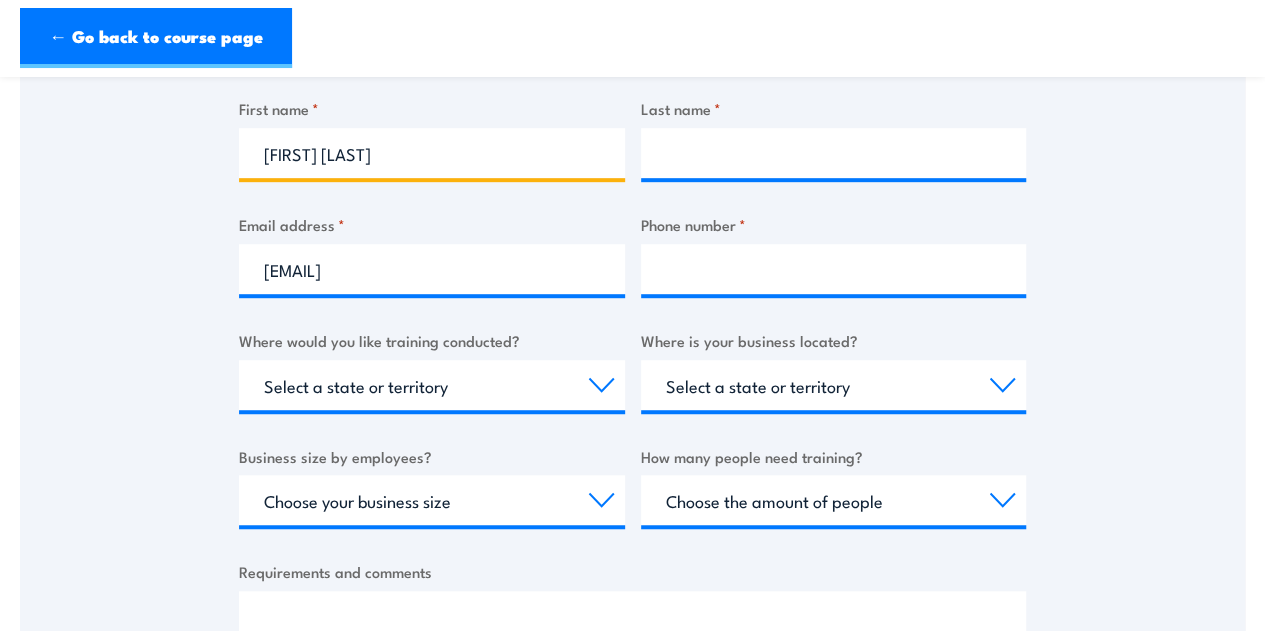 drag, startPoint x: 387, startPoint y: 155, endPoint x: 326, endPoint y: 155, distance: 61 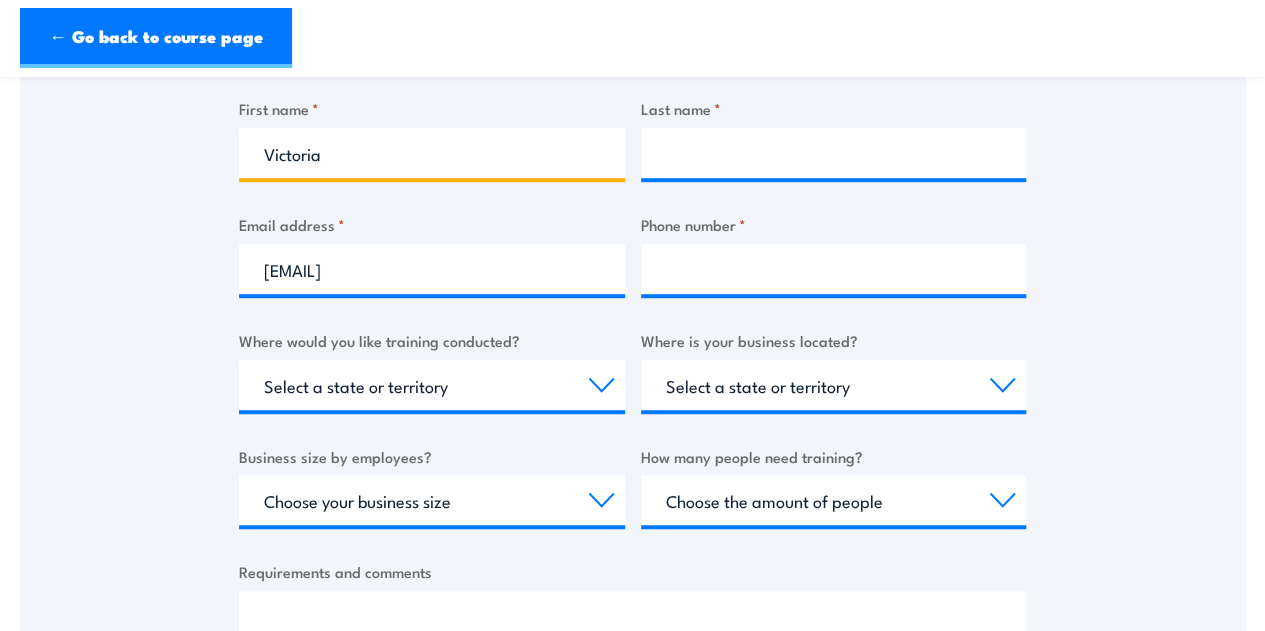 type on "Victoria" 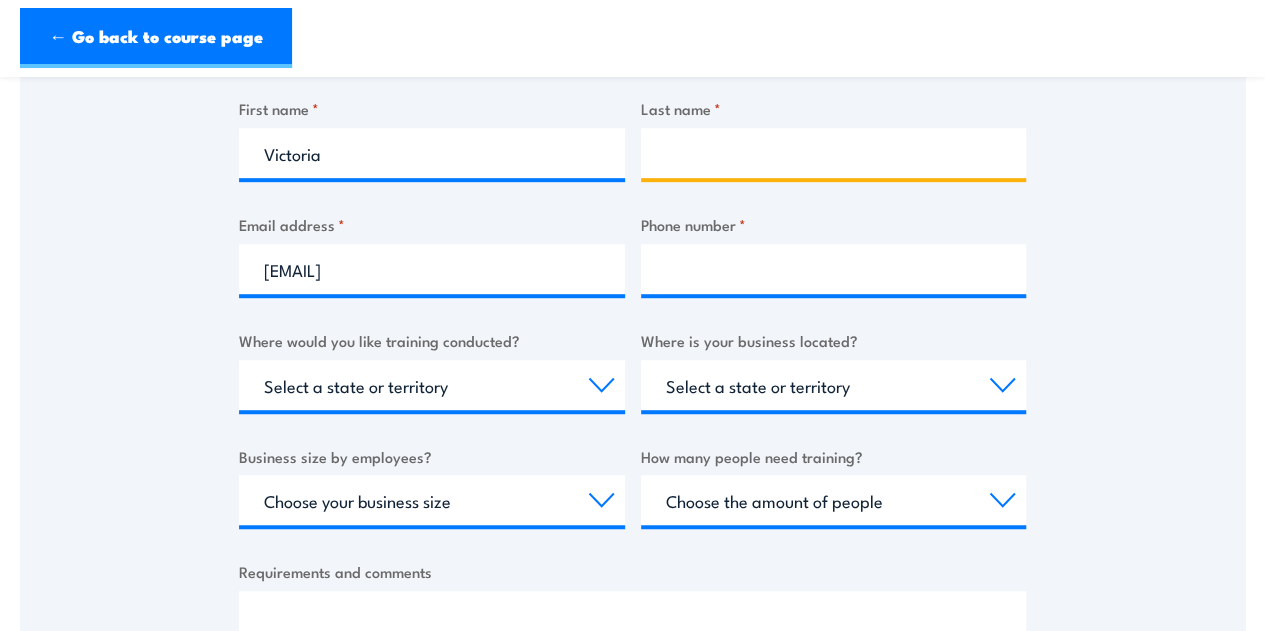 click on "Last name *" at bounding box center (834, 153) 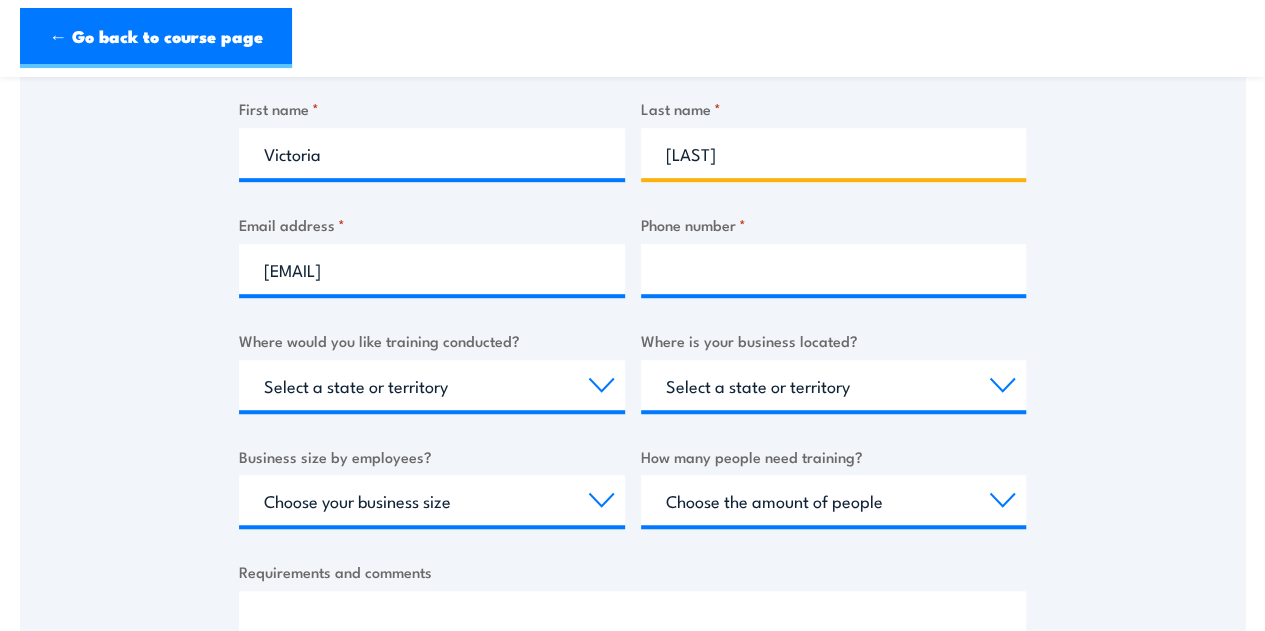 type on "[LAST]" 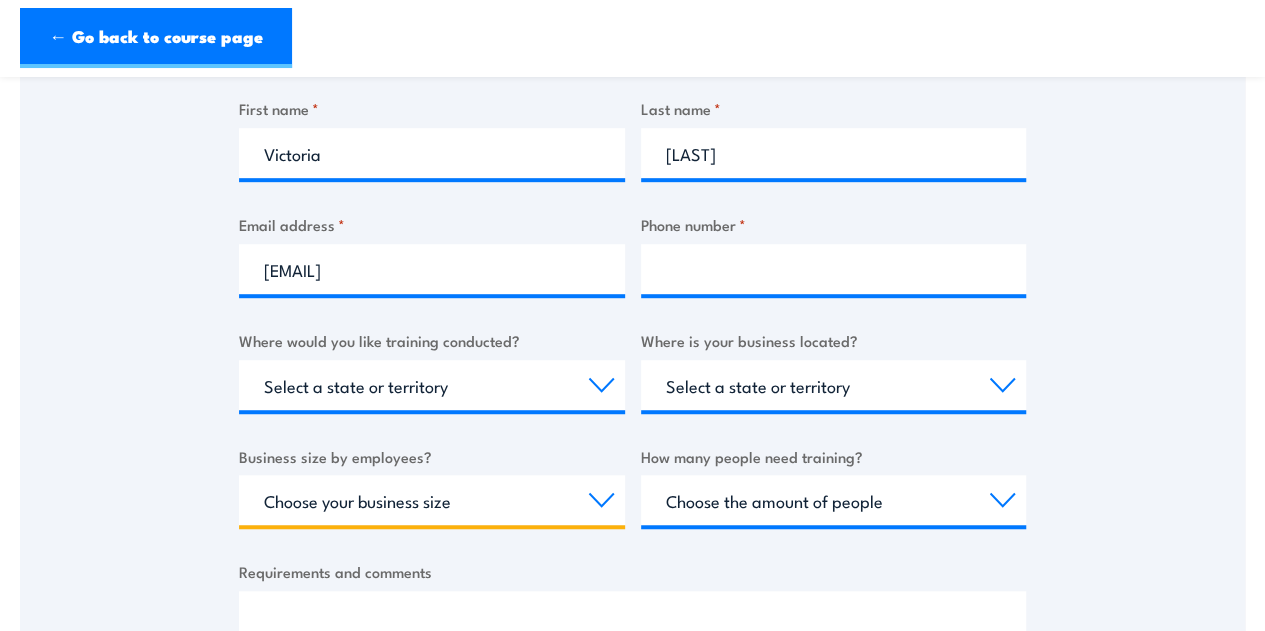 click on "Choose your business size 1 to 19 20 to 199 200+" at bounding box center (432, 500) 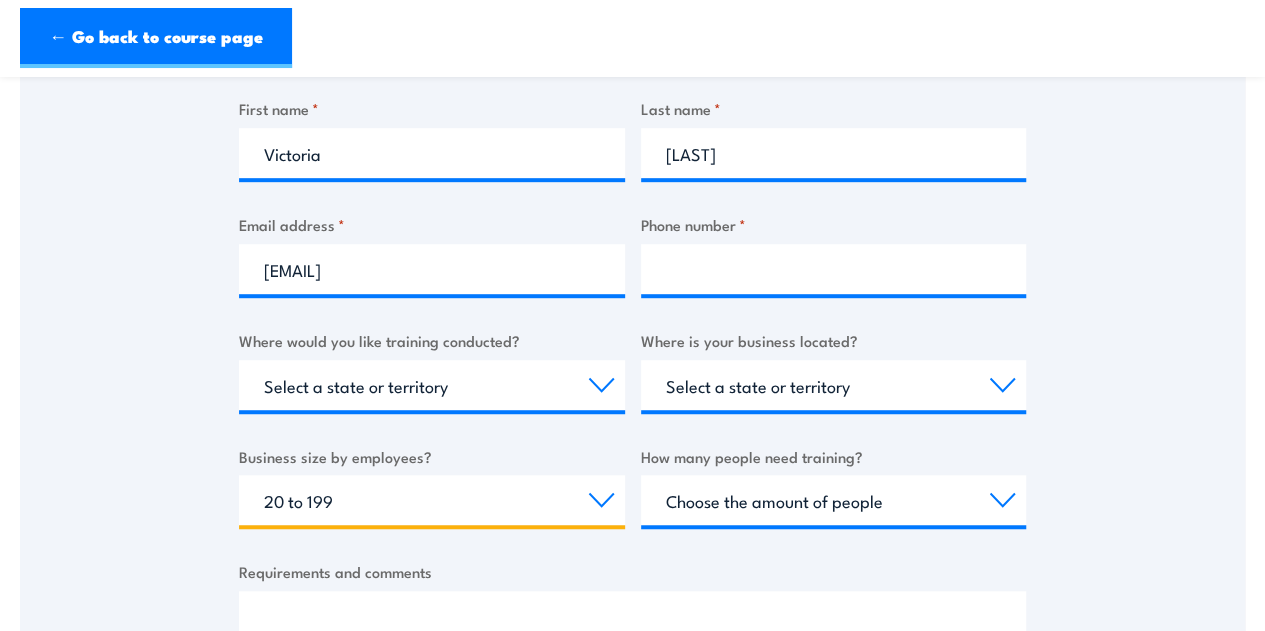 click on "Choose your business size 1 to 19 20 to 199 200+" at bounding box center (432, 500) 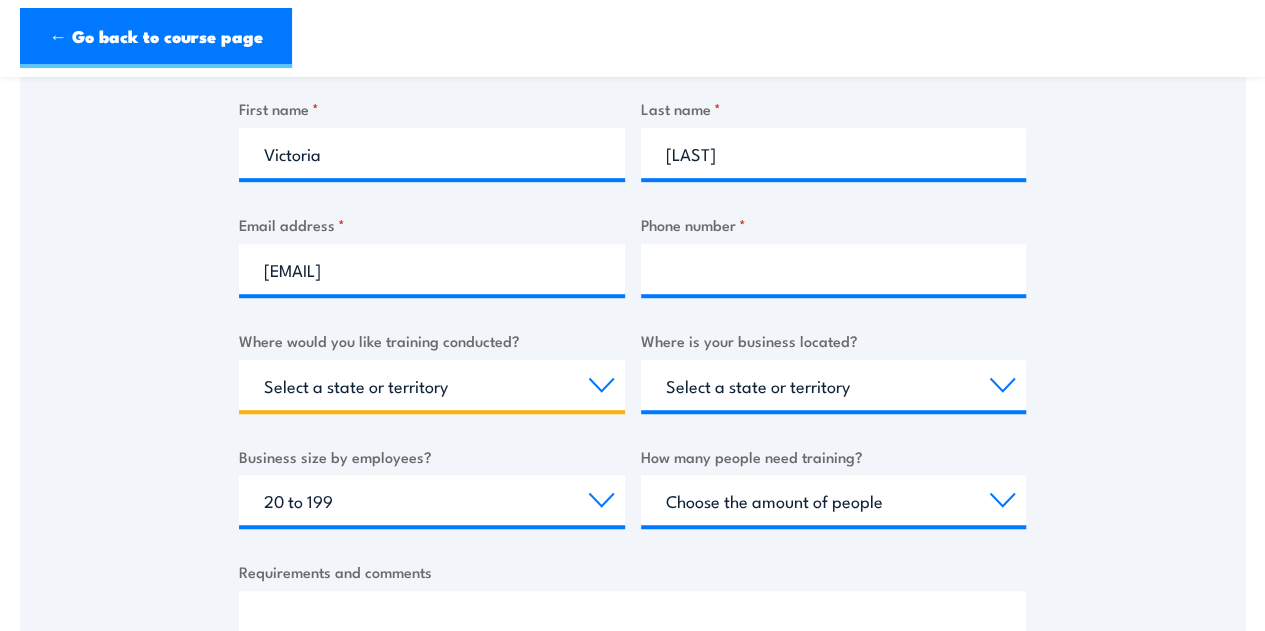 click on "Select a state or territory Nationally - multiple locations QLD NSW VIC SA ACT WA TAS NT" at bounding box center (432, 385) 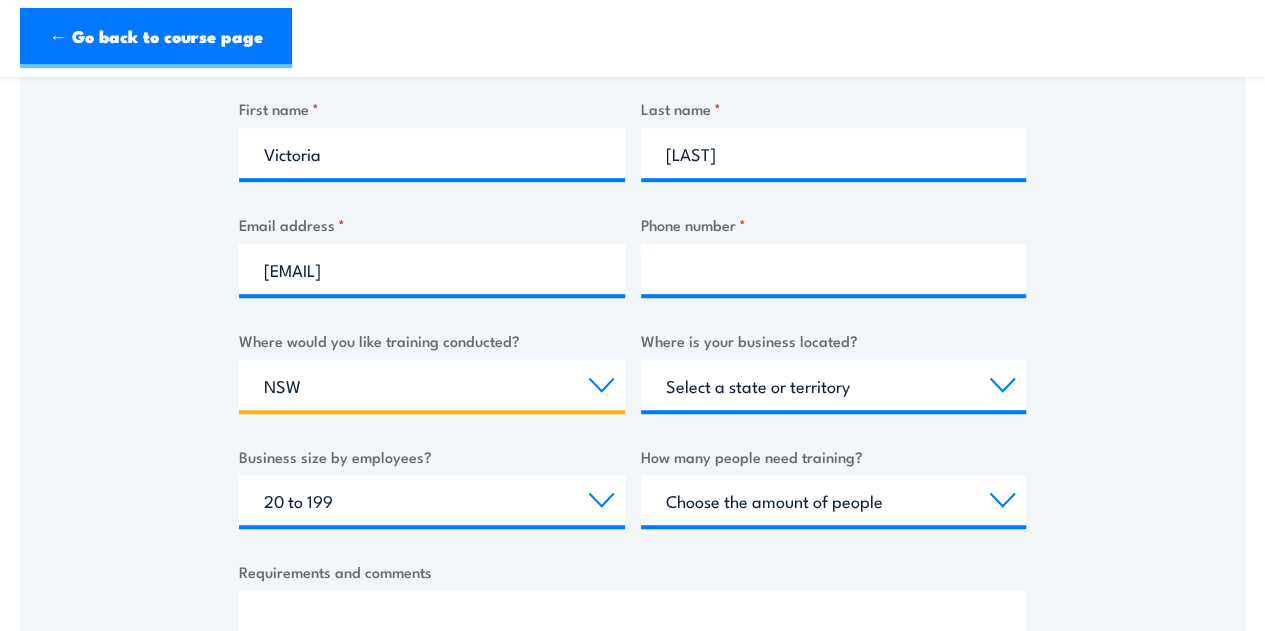 click on "Select a state or territory Nationally - multiple locations QLD NSW VIC SA ACT WA TAS NT" at bounding box center (432, 385) 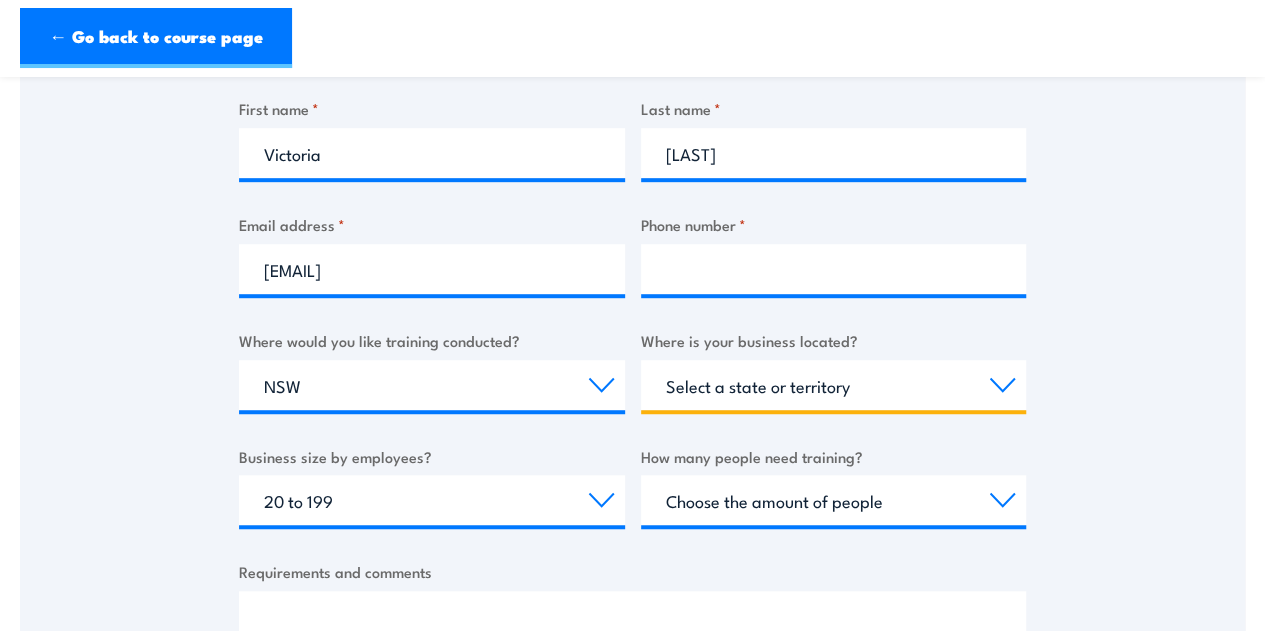 click on "Select a state or territory QLD NSW VIC SA ACT WA TAS NT" at bounding box center (834, 385) 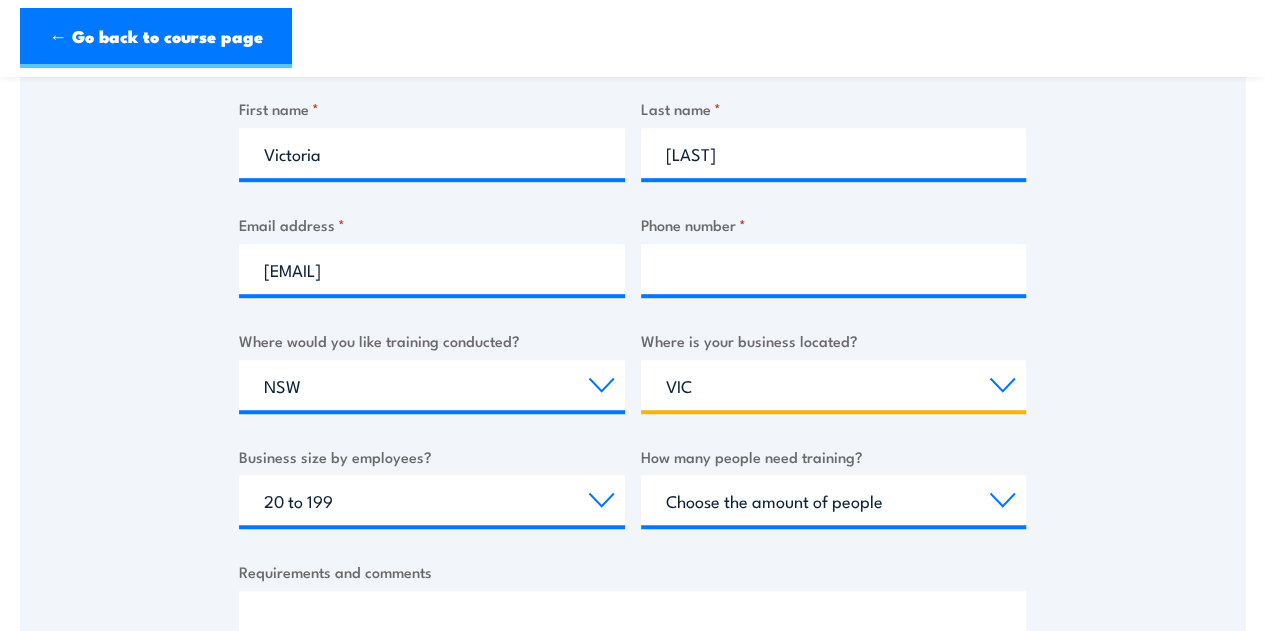 click on "Select a state or territory QLD NSW VIC SA ACT WA TAS NT" at bounding box center [834, 385] 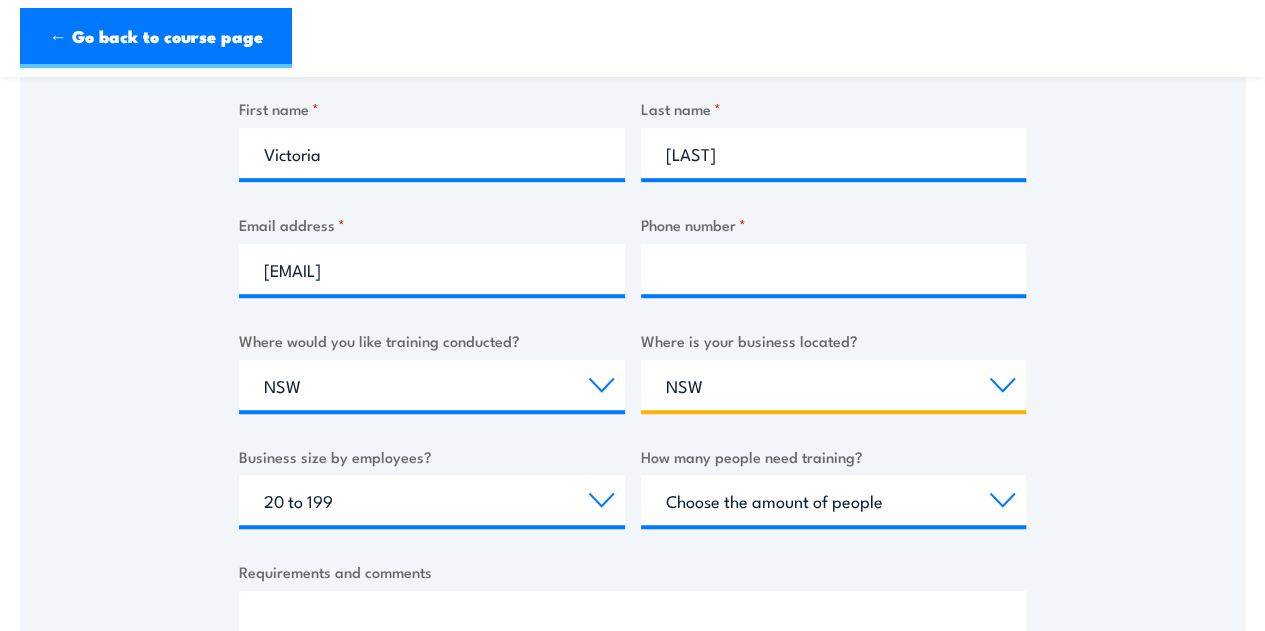 click on "Select a state or territory QLD NSW VIC SA ACT WA TAS NT" at bounding box center [834, 385] 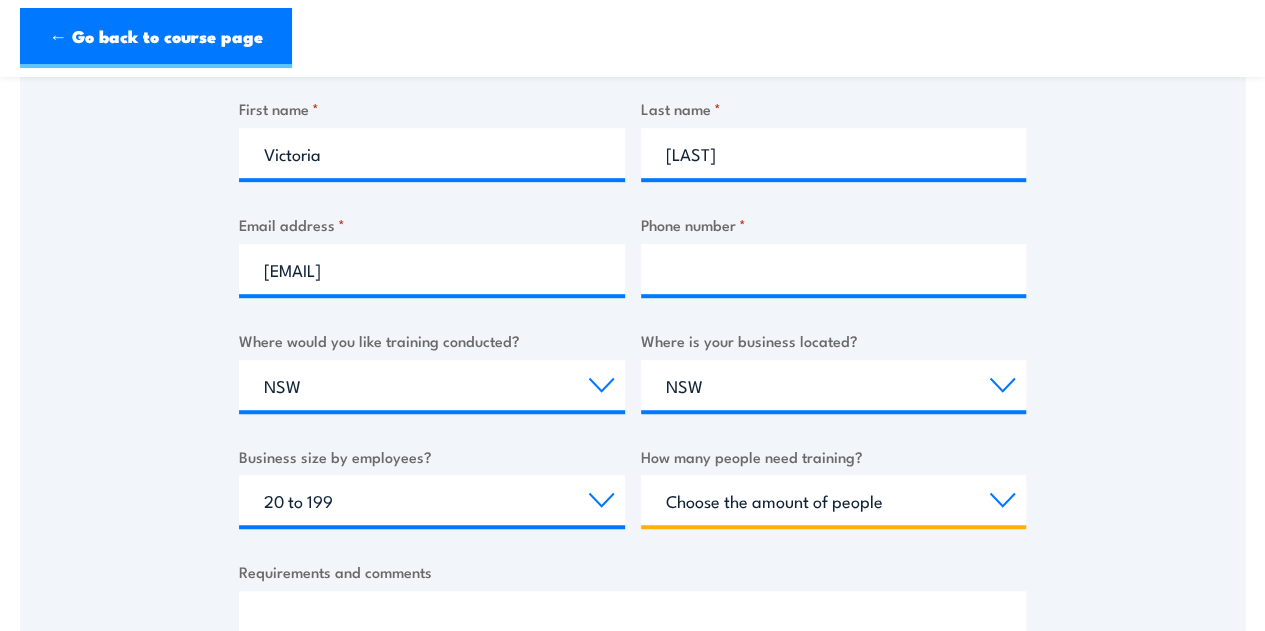 click on "Choose the amount of people 1 to 4 5 to 19 20+" at bounding box center (834, 500) 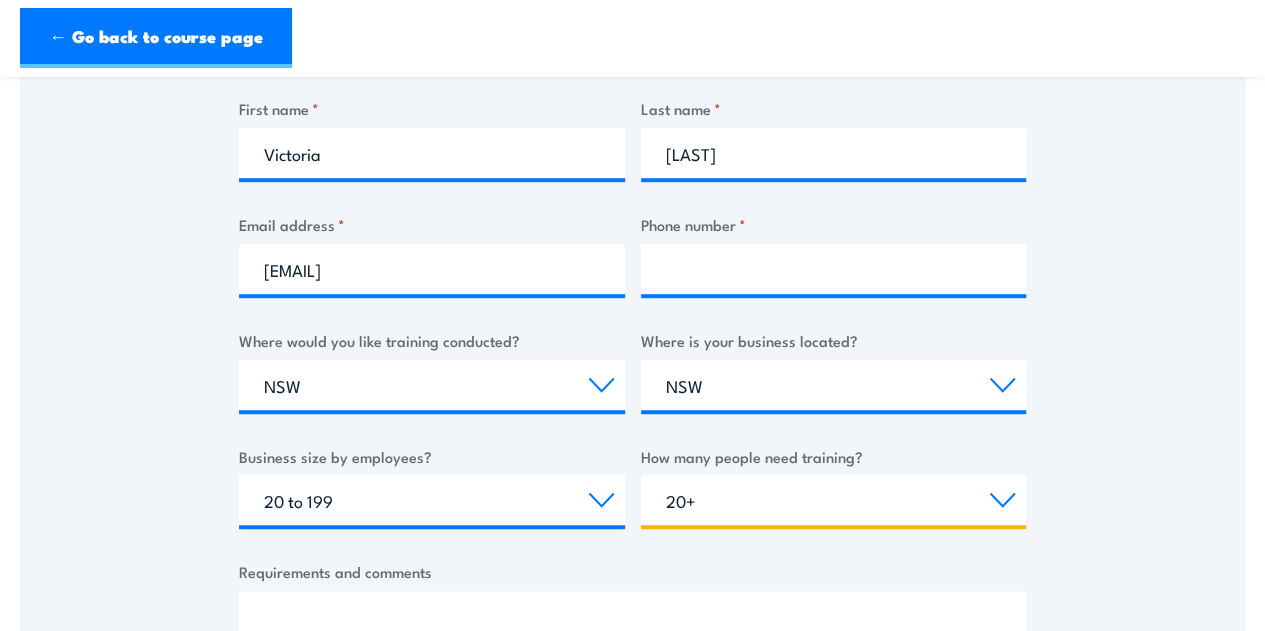 click on "Choose the amount of people 1 to 4 5 to 19 20+" at bounding box center (834, 500) 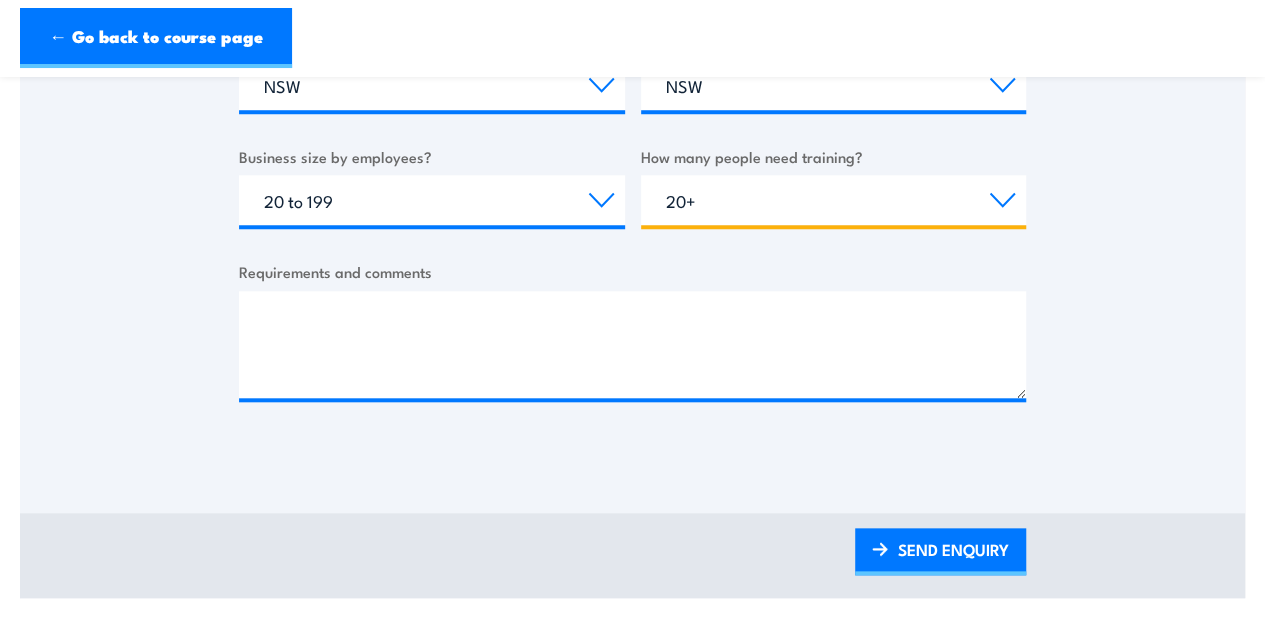 scroll, scrollTop: 900, scrollLeft: 0, axis: vertical 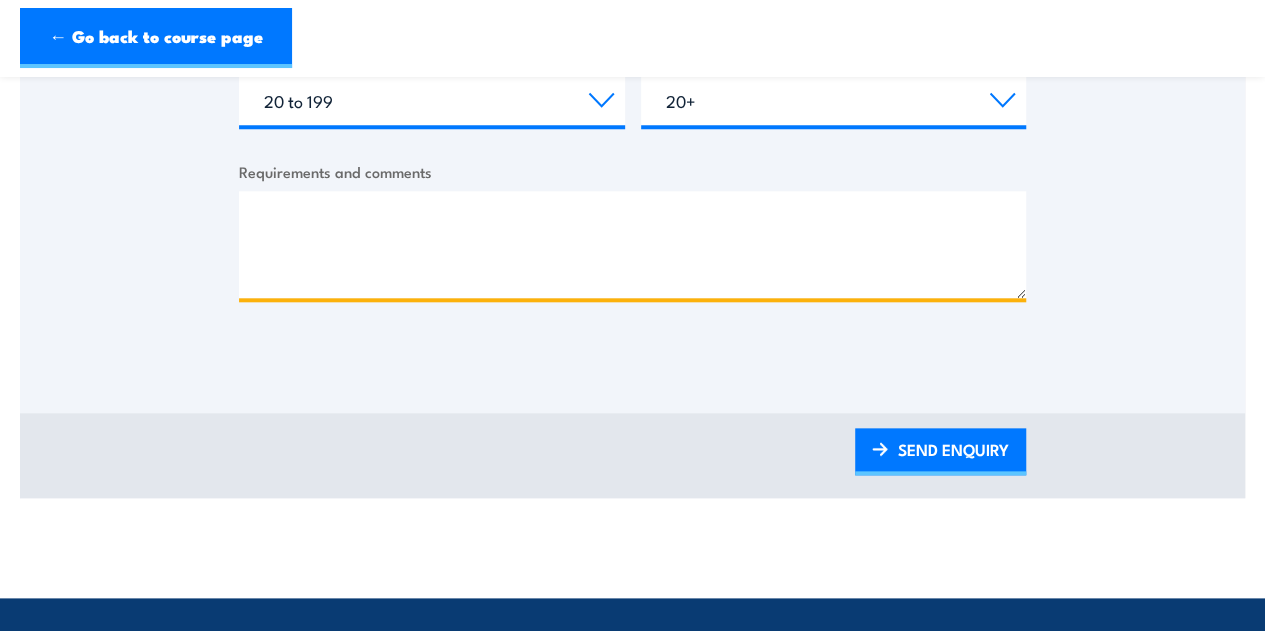click on "Requirements and comments" at bounding box center (632, 244) 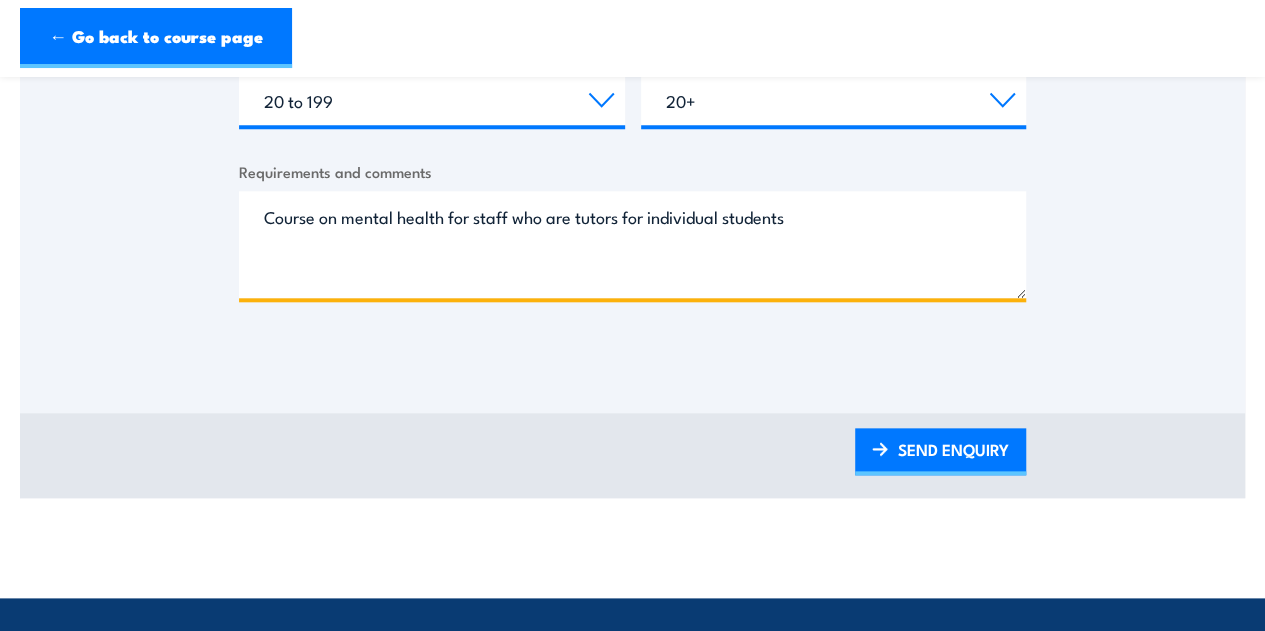 type on "Course on mental health for staff who are tutors for individual students" 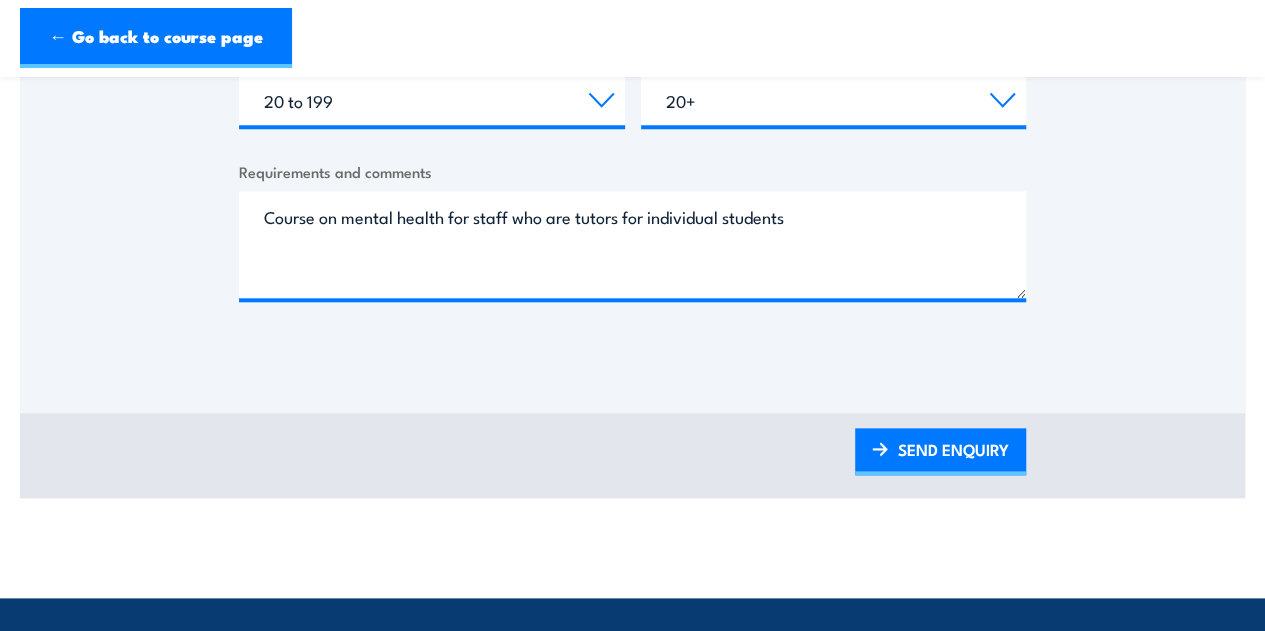 click on "SEND ENQUIRY" at bounding box center (940, 451) 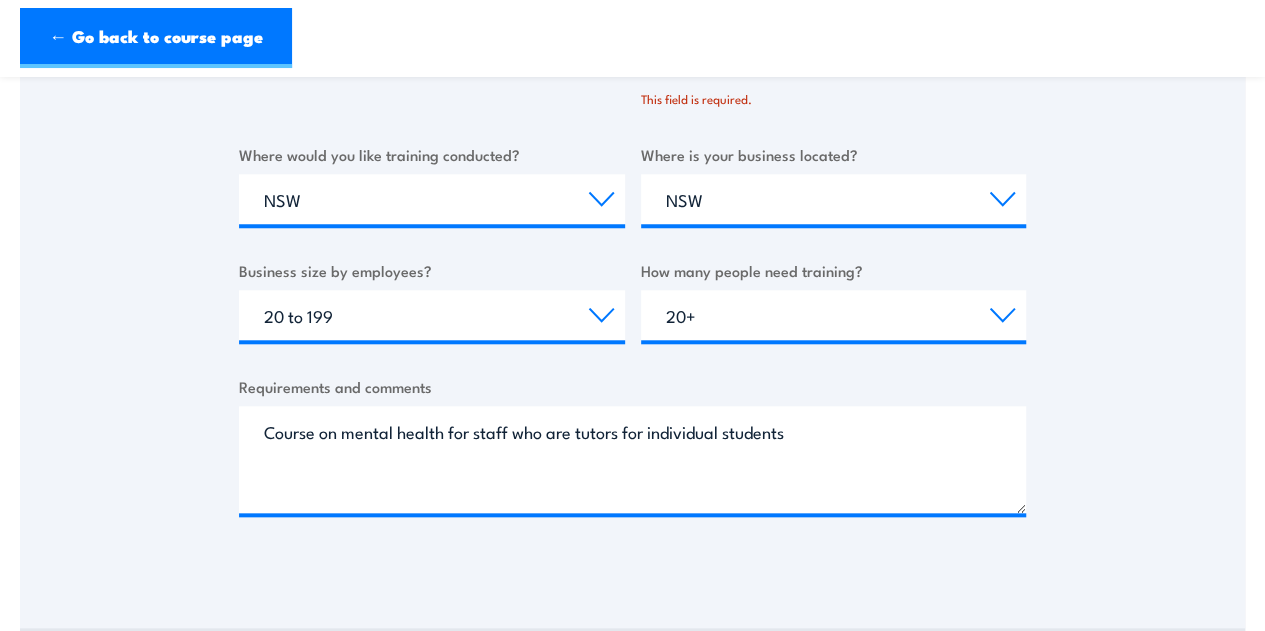 scroll, scrollTop: 500, scrollLeft: 0, axis: vertical 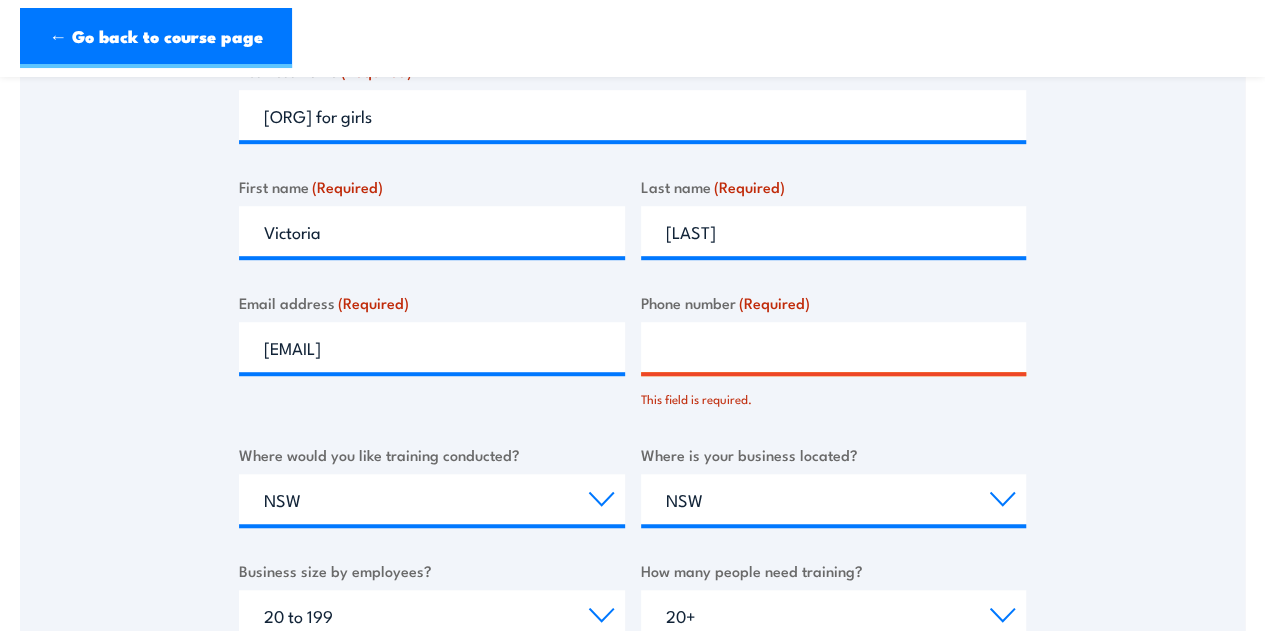 click on "Phone number (Required)" at bounding box center (834, 347) 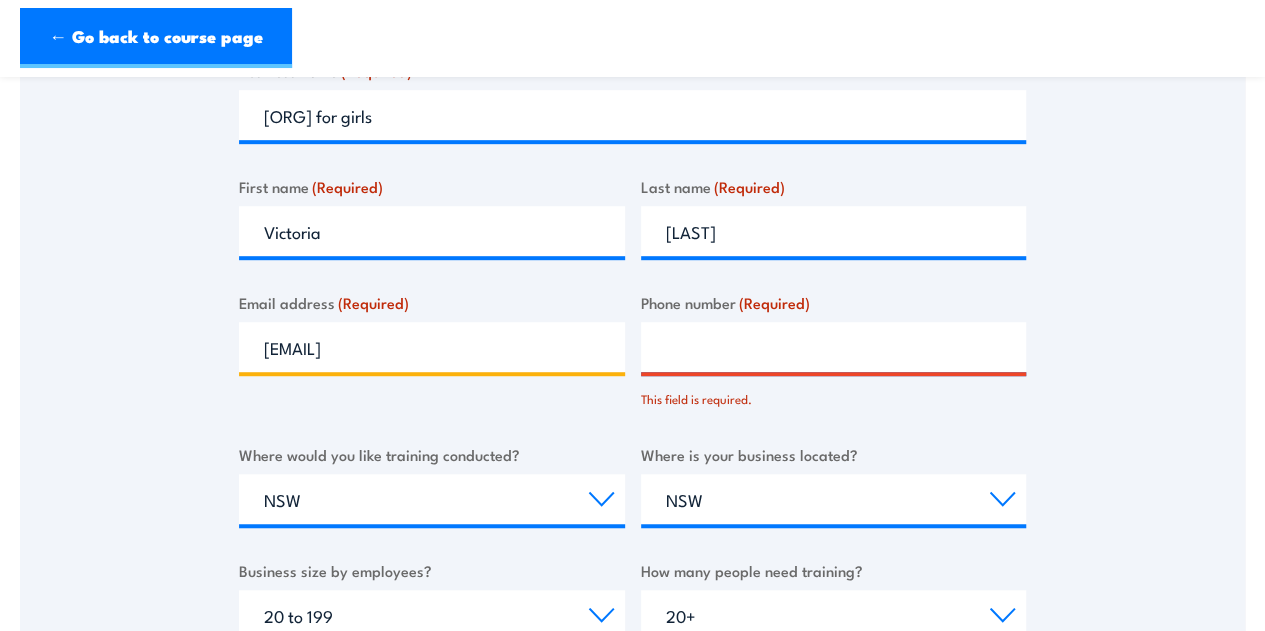 click on "[EMAIL]" at bounding box center (432, 347) 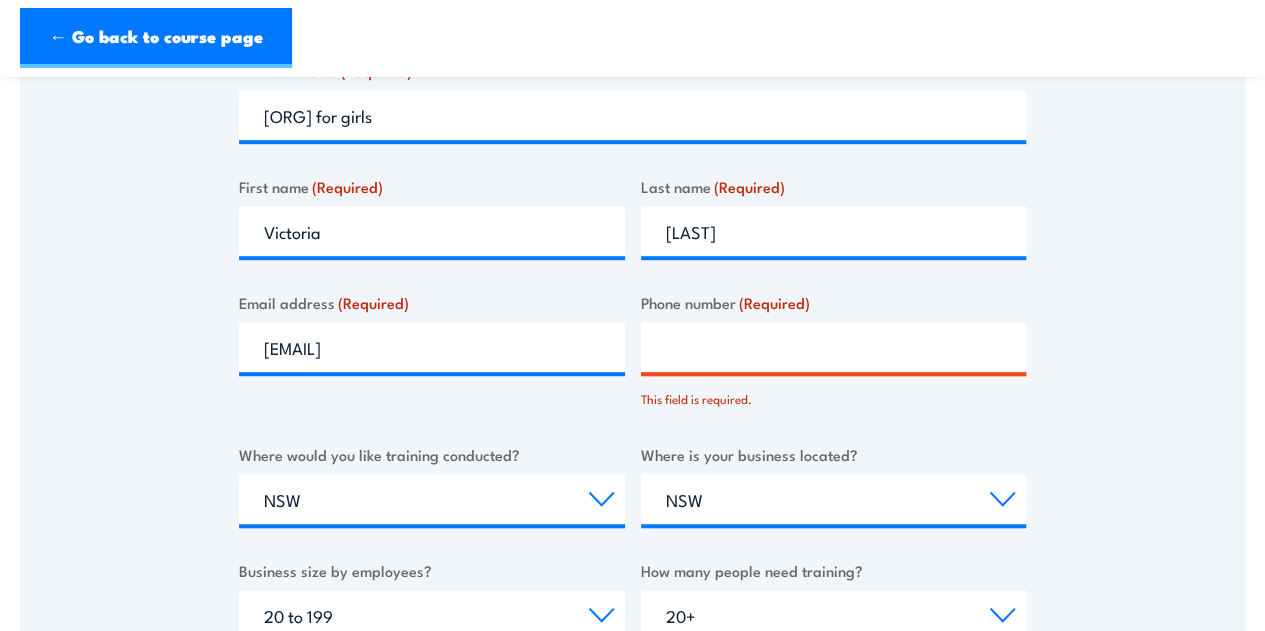 click on "Phone number (Required)" at bounding box center [834, 347] 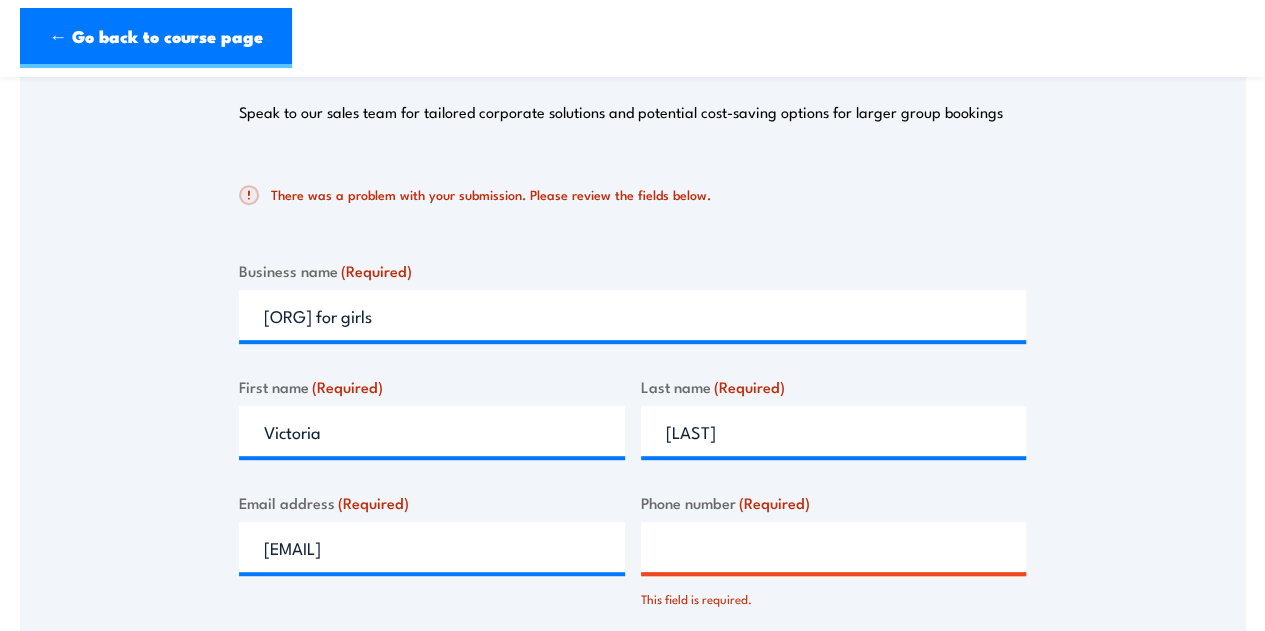 scroll, scrollTop: 500, scrollLeft: 0, axis: vertical 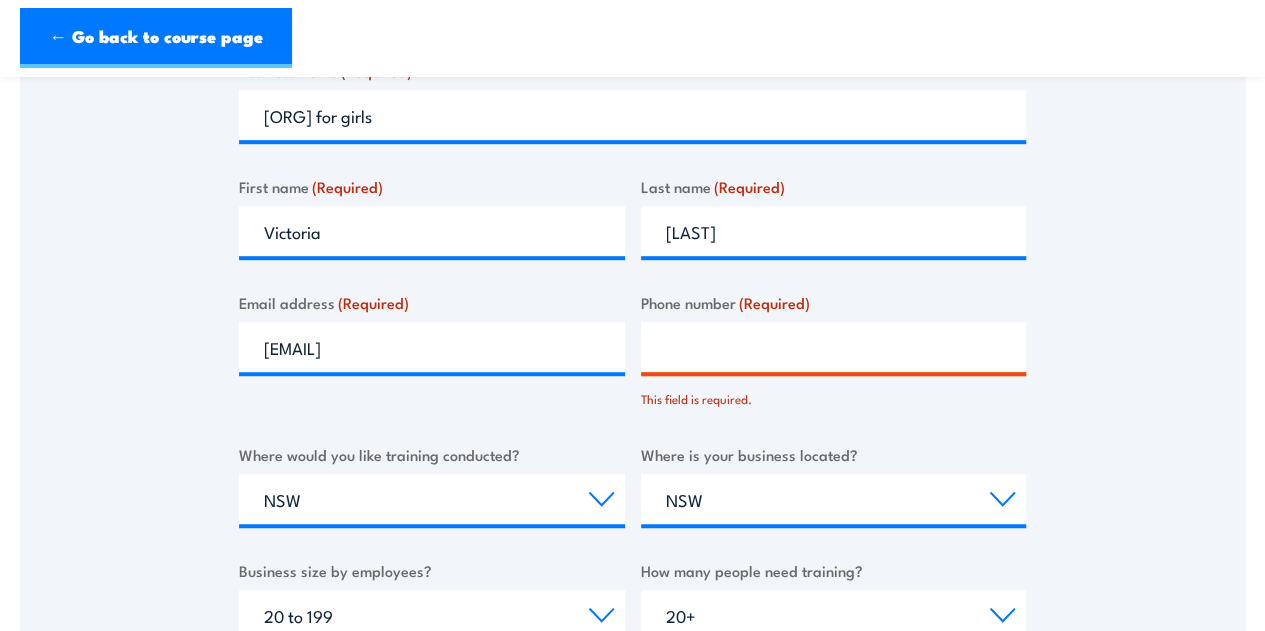 click on "Phone number (Required)" at bounding box center [834, 347] 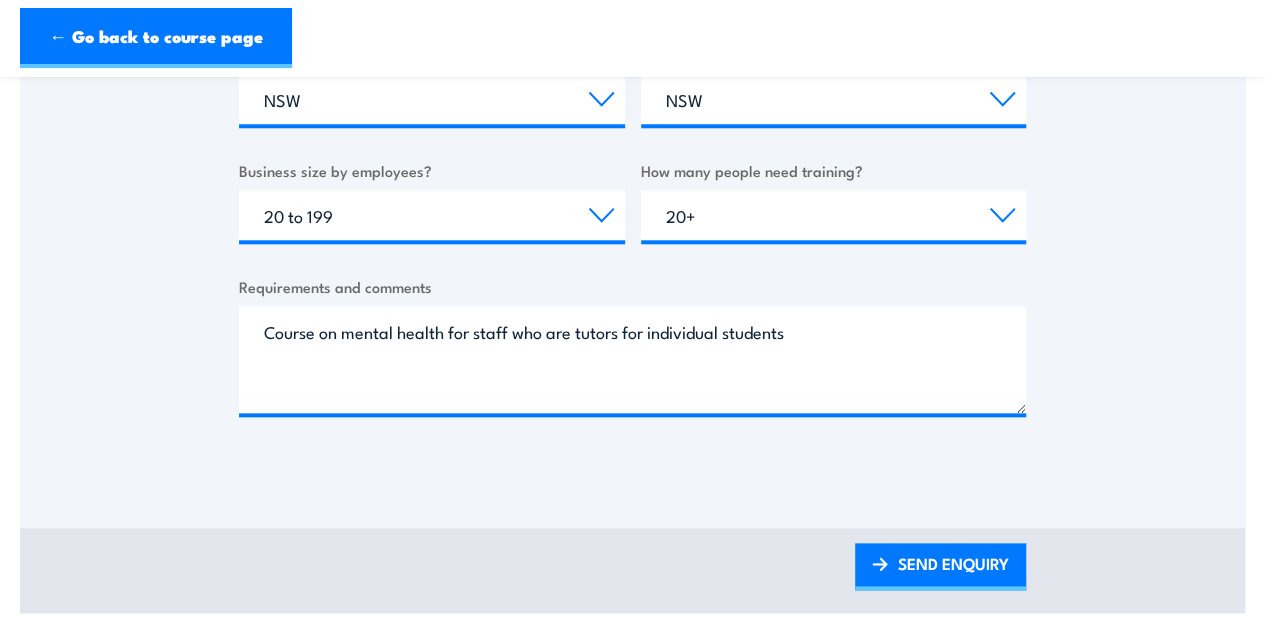 scroll, scrollTop: 1100, scrollLeft: 0, axis: vertical 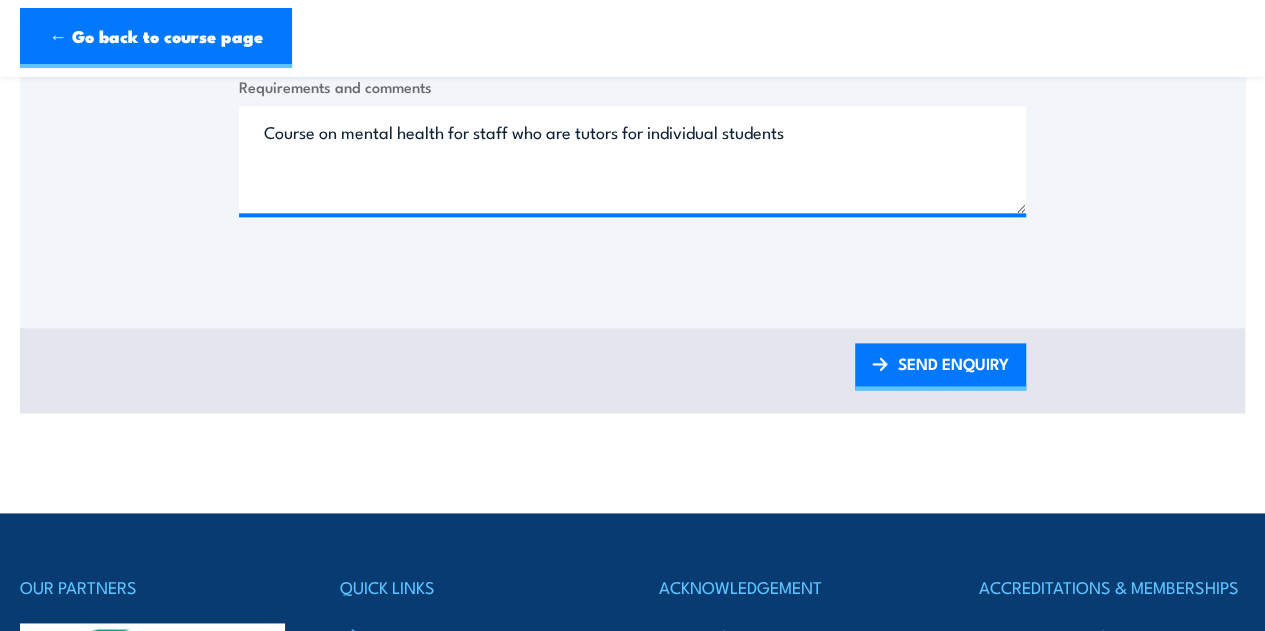 type on "[PHONE]" 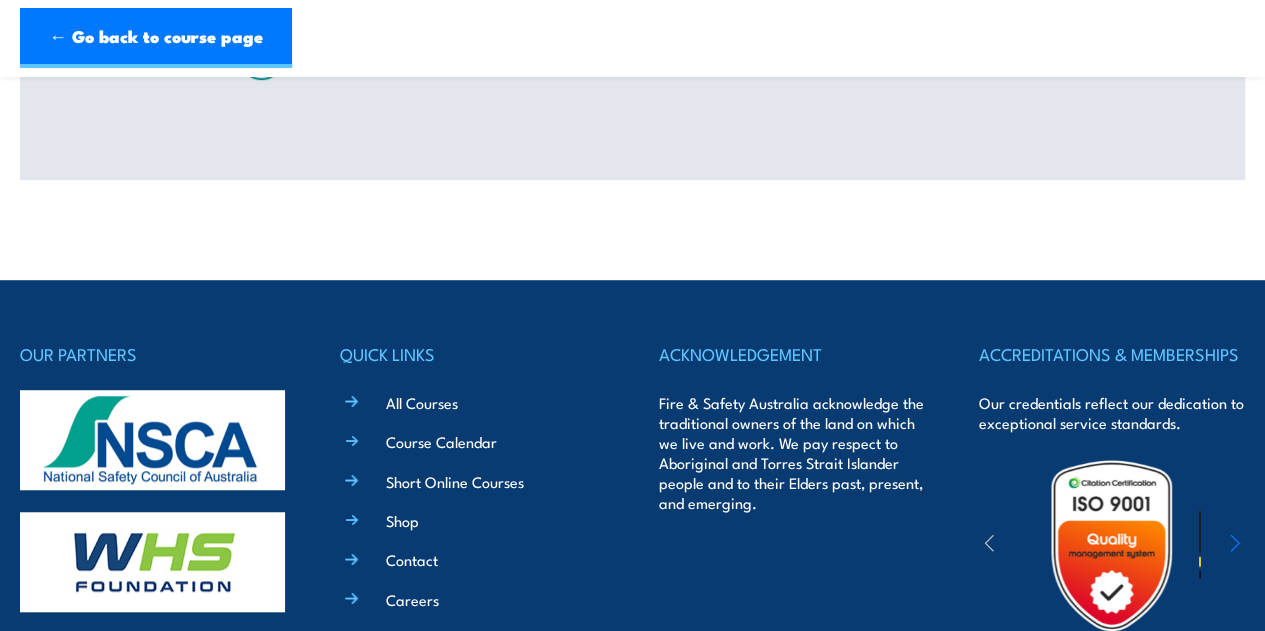 scroll, scrollTop: 0, scrollLeft: 0, axis: both 